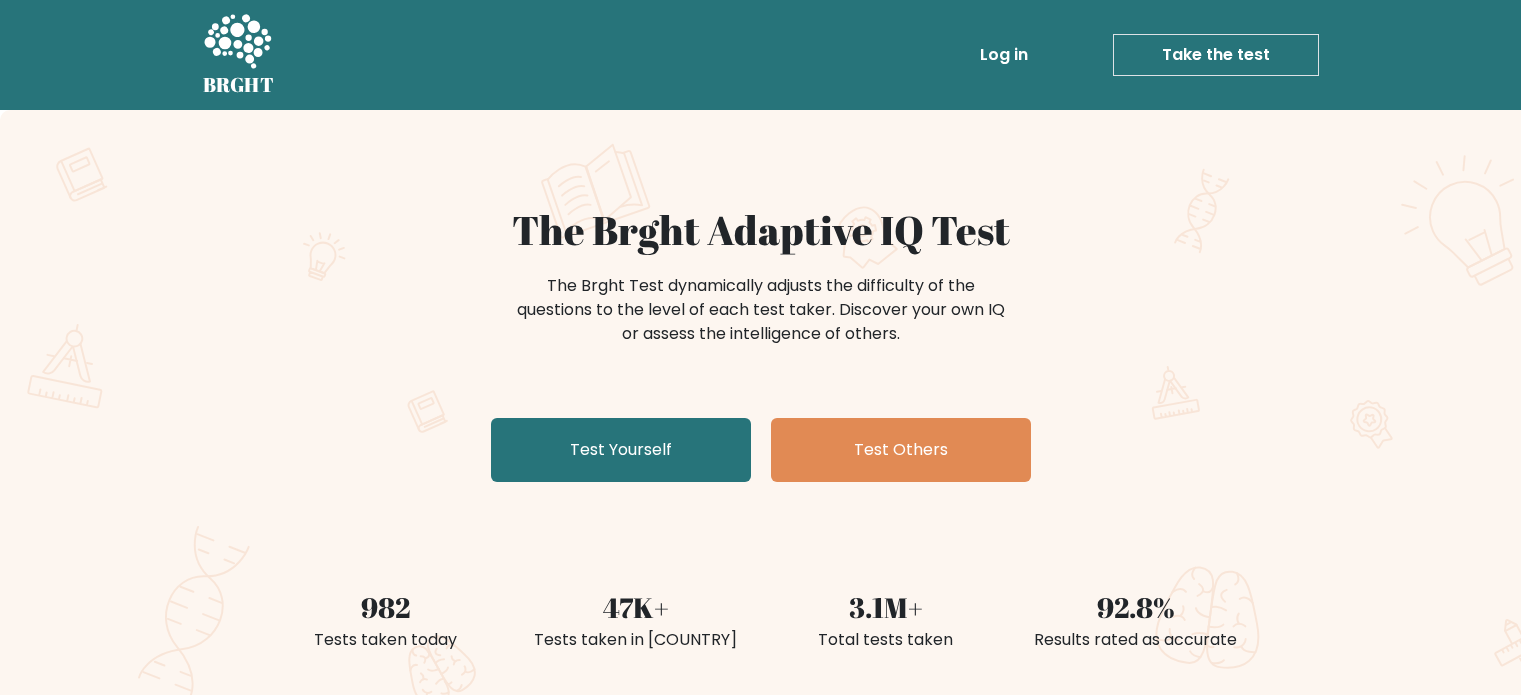 scroll, scrollTop: 0, scrollLeft: 0, axis: both 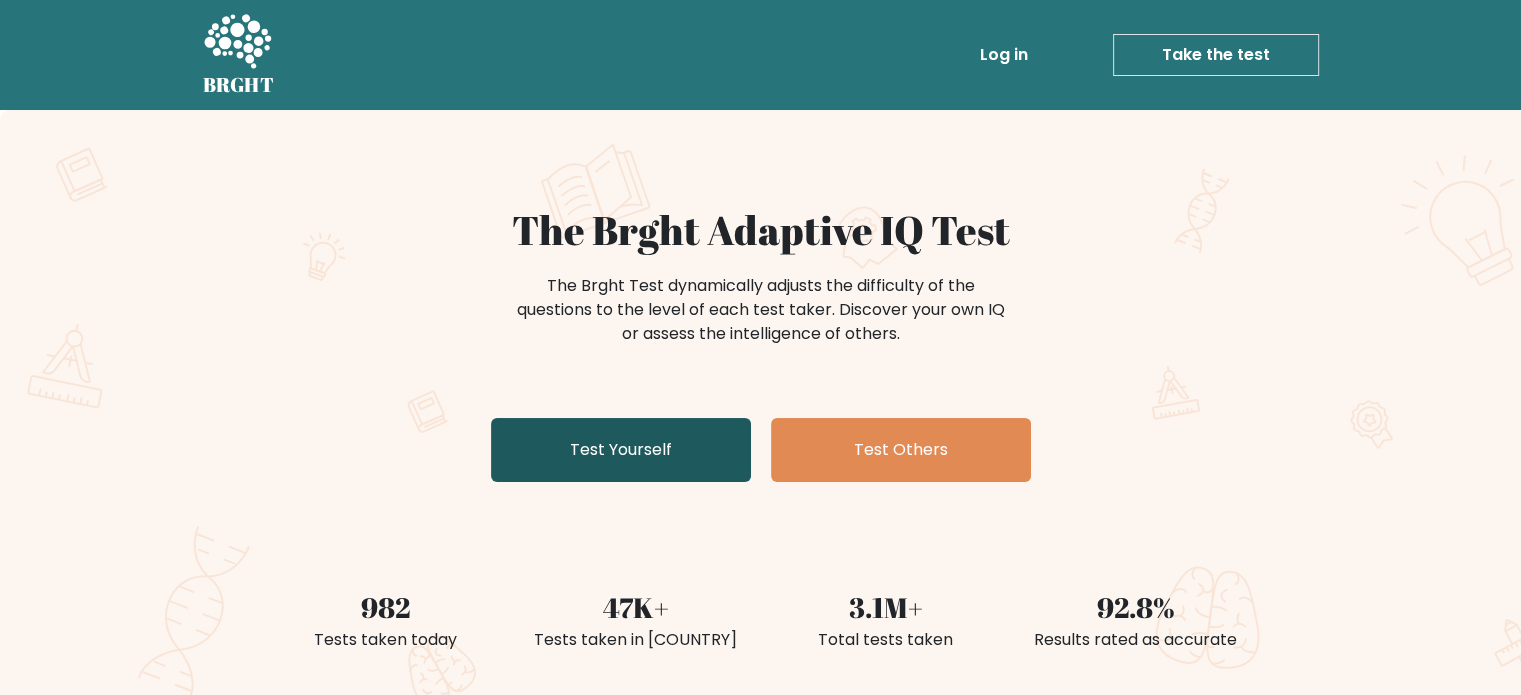 click on "Test Yourself" at bounding box center [621, 450] 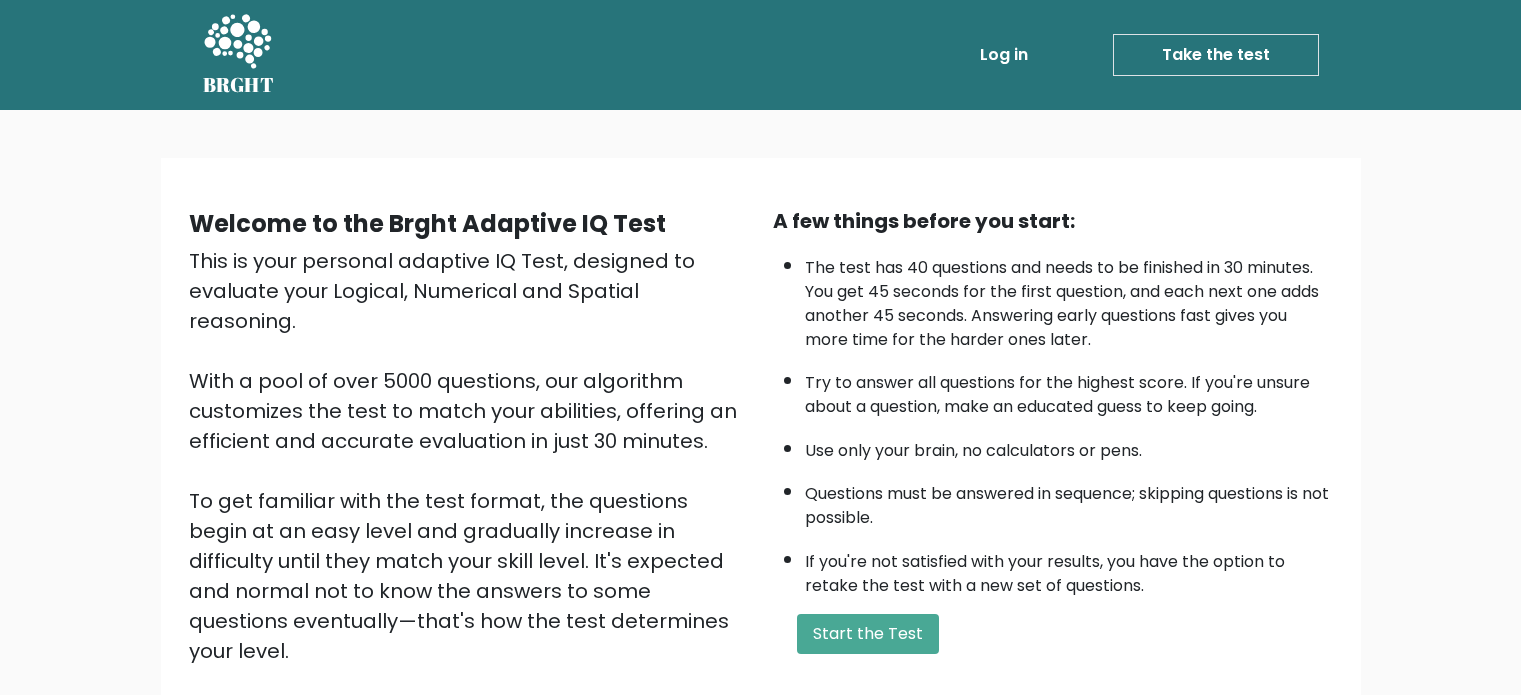 scroll, scrollTop: 0, scrollLeft: 0, axis: both 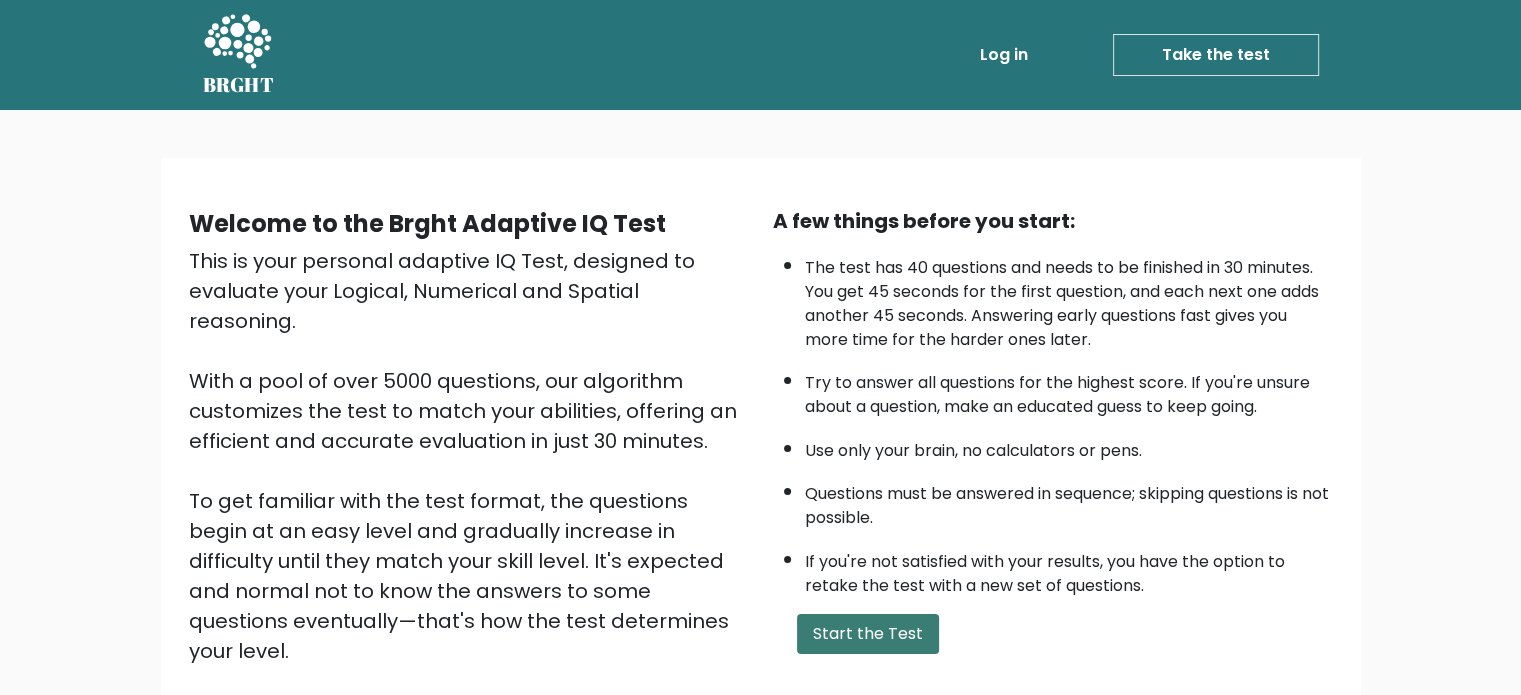 click on "Start the Test" at bounding box center (868, 634) 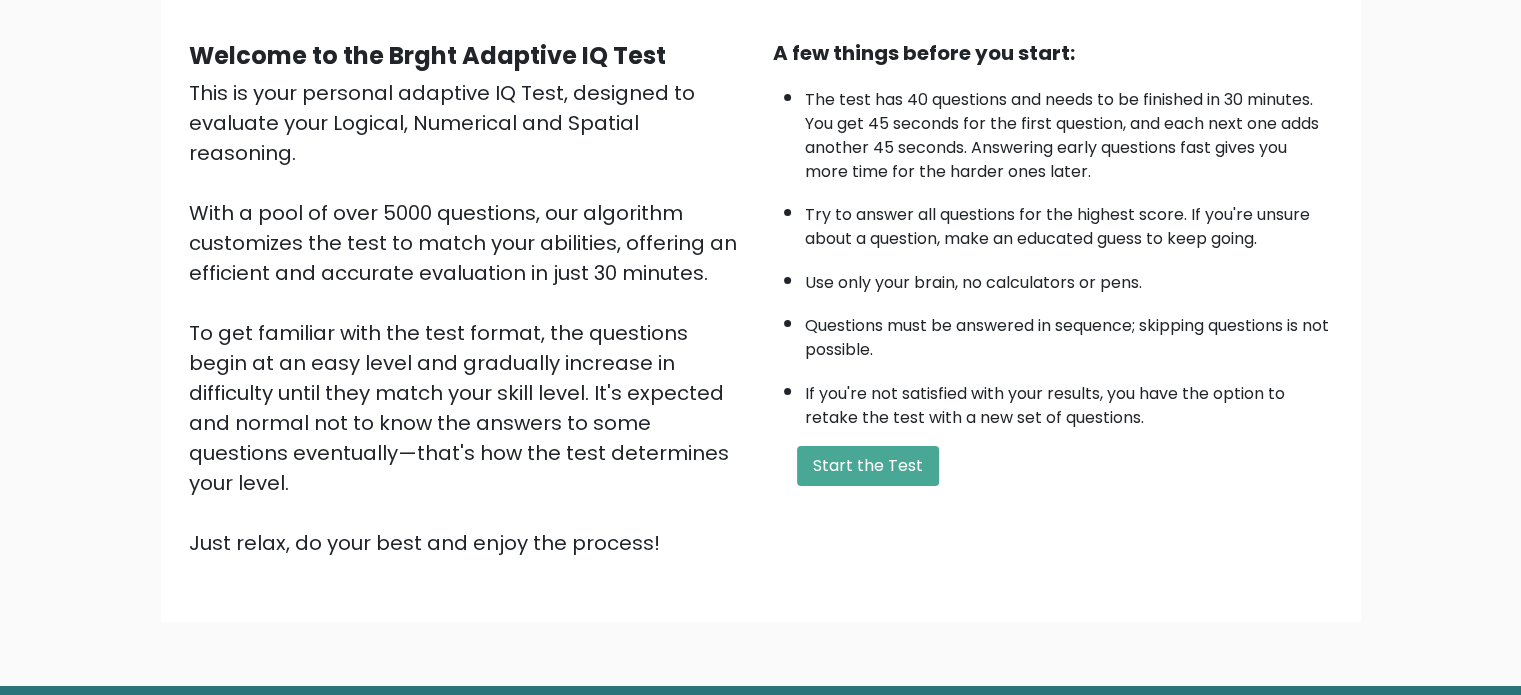 scroll, scrollTop: 220, scrollLeft: 0, axis: vertical 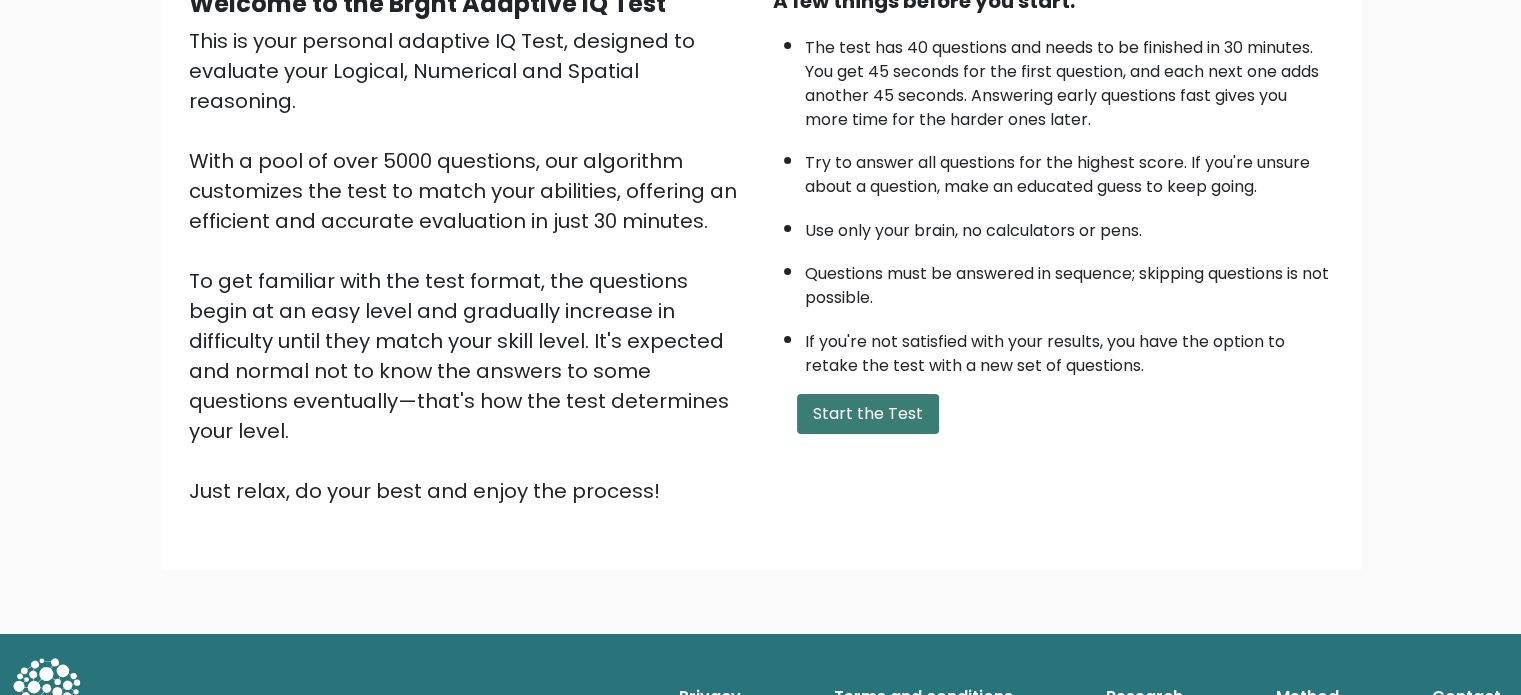 click on "Start the Test" at bounding box center [868, 414] 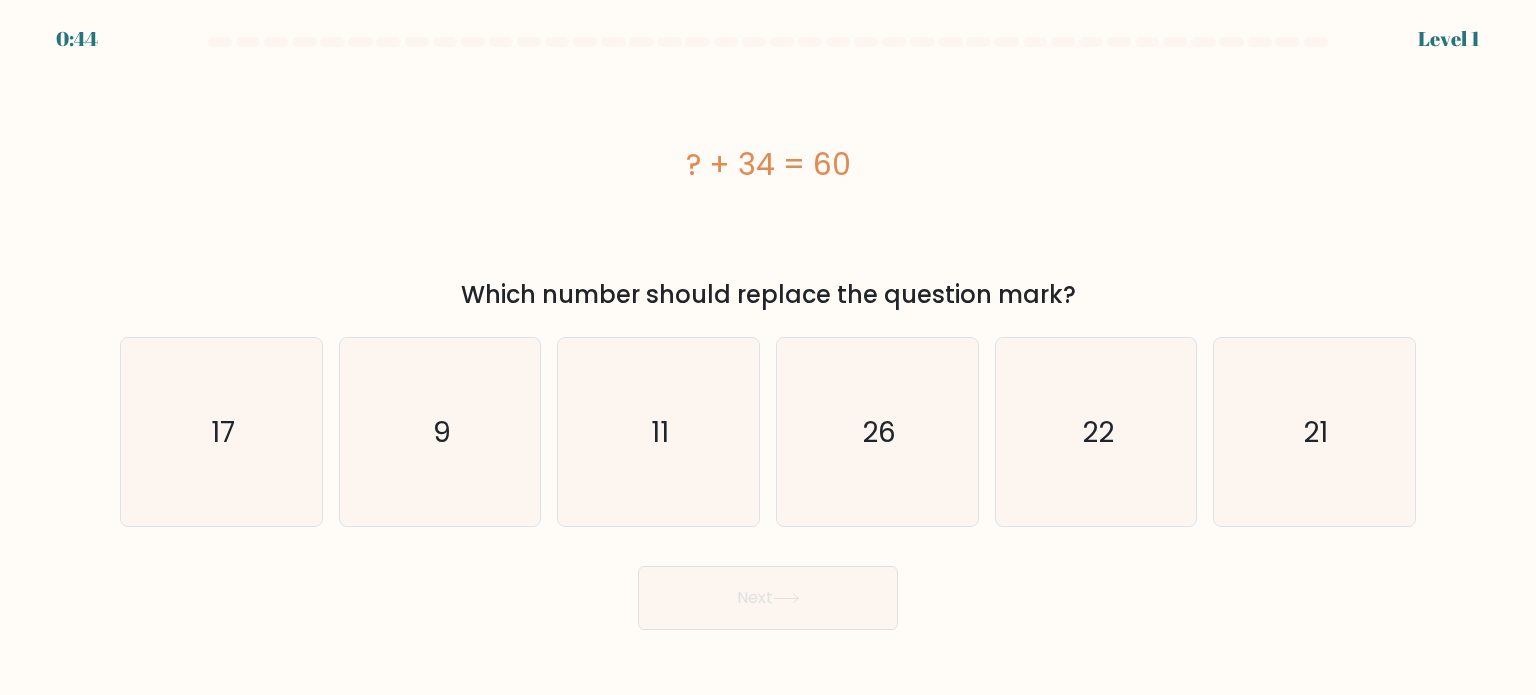 scroll, scrollTop: 0, scrollLeft: 0, axis: both 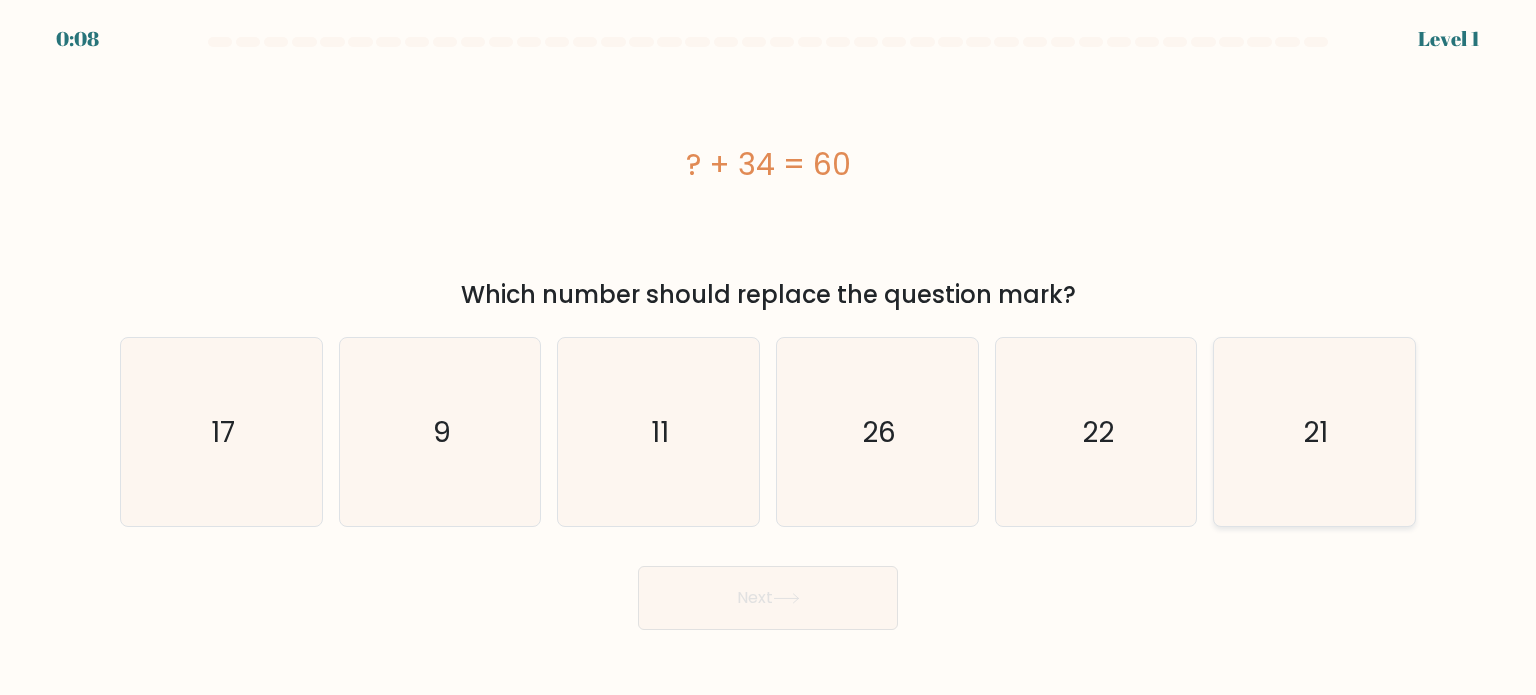click on "21" 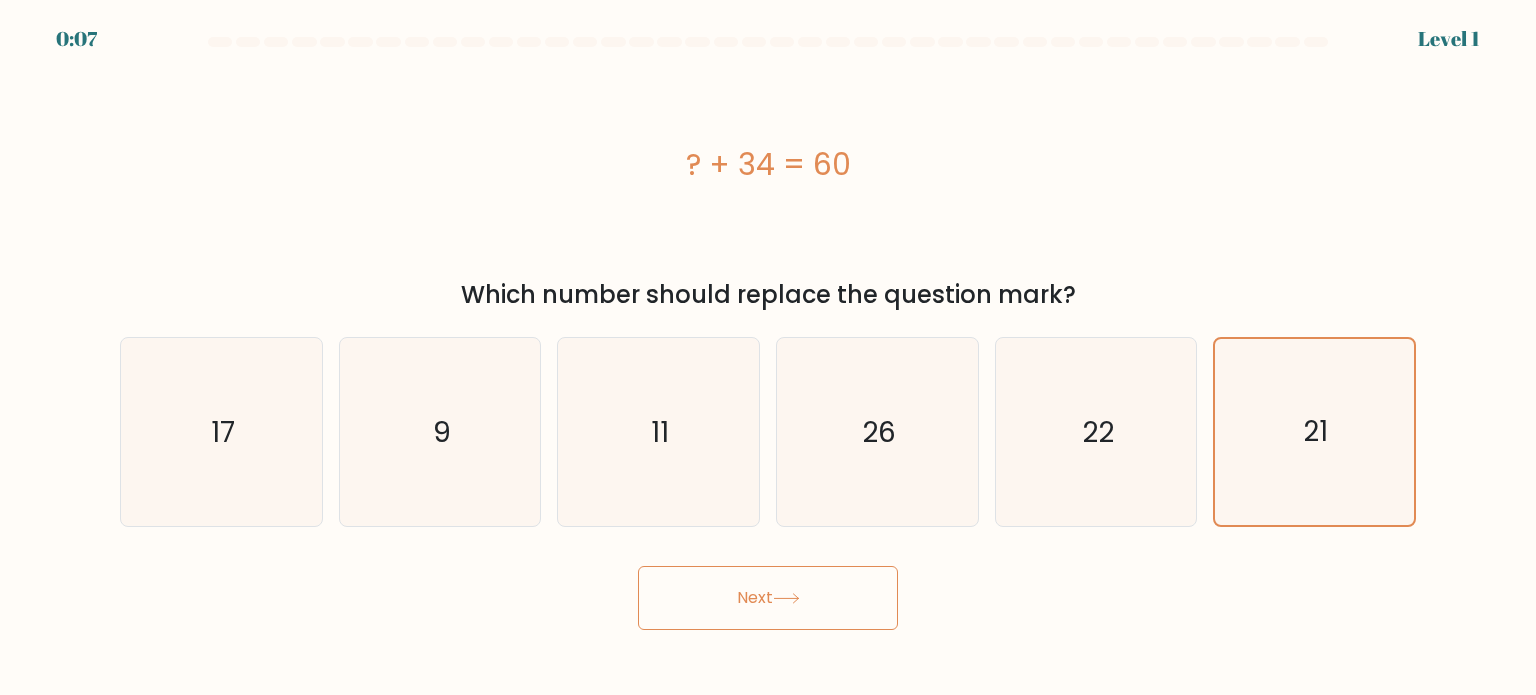 click on "Next" at bounding box center (768, 598) 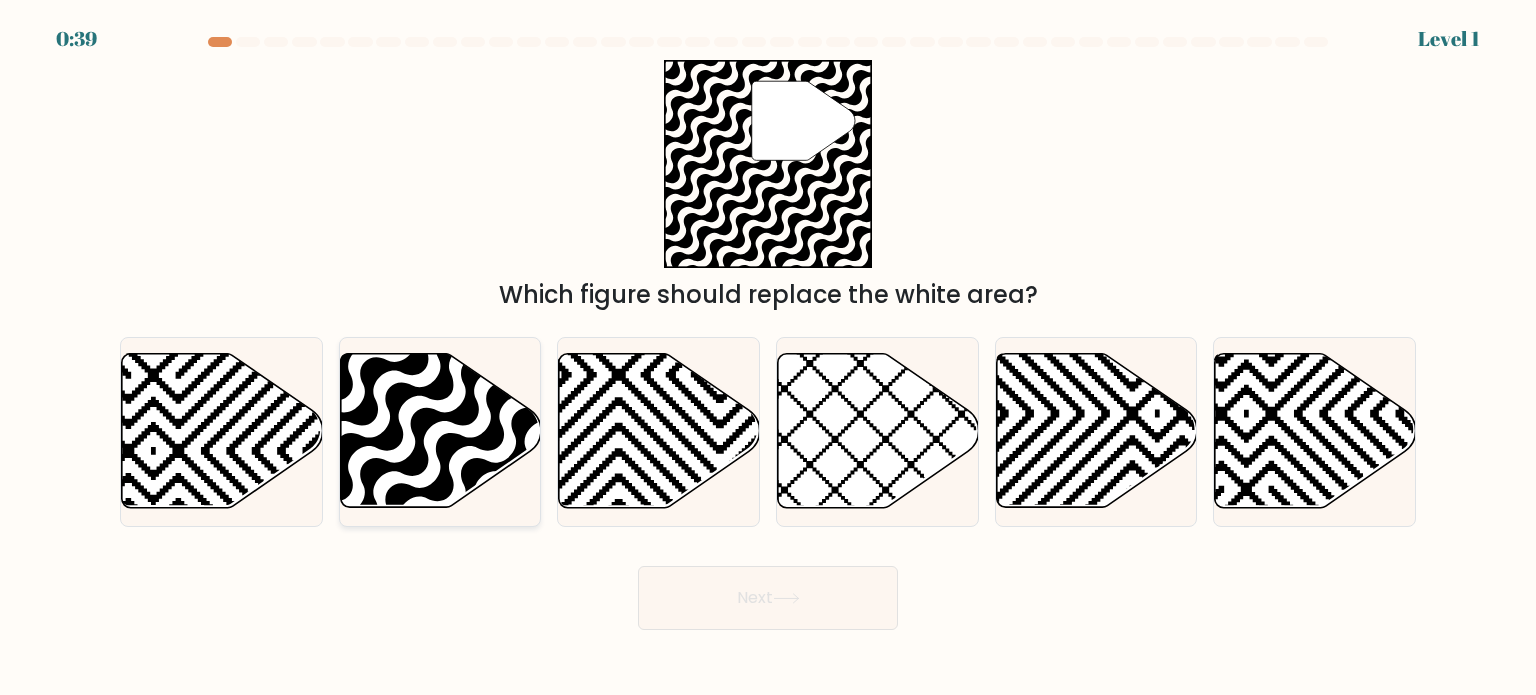 click 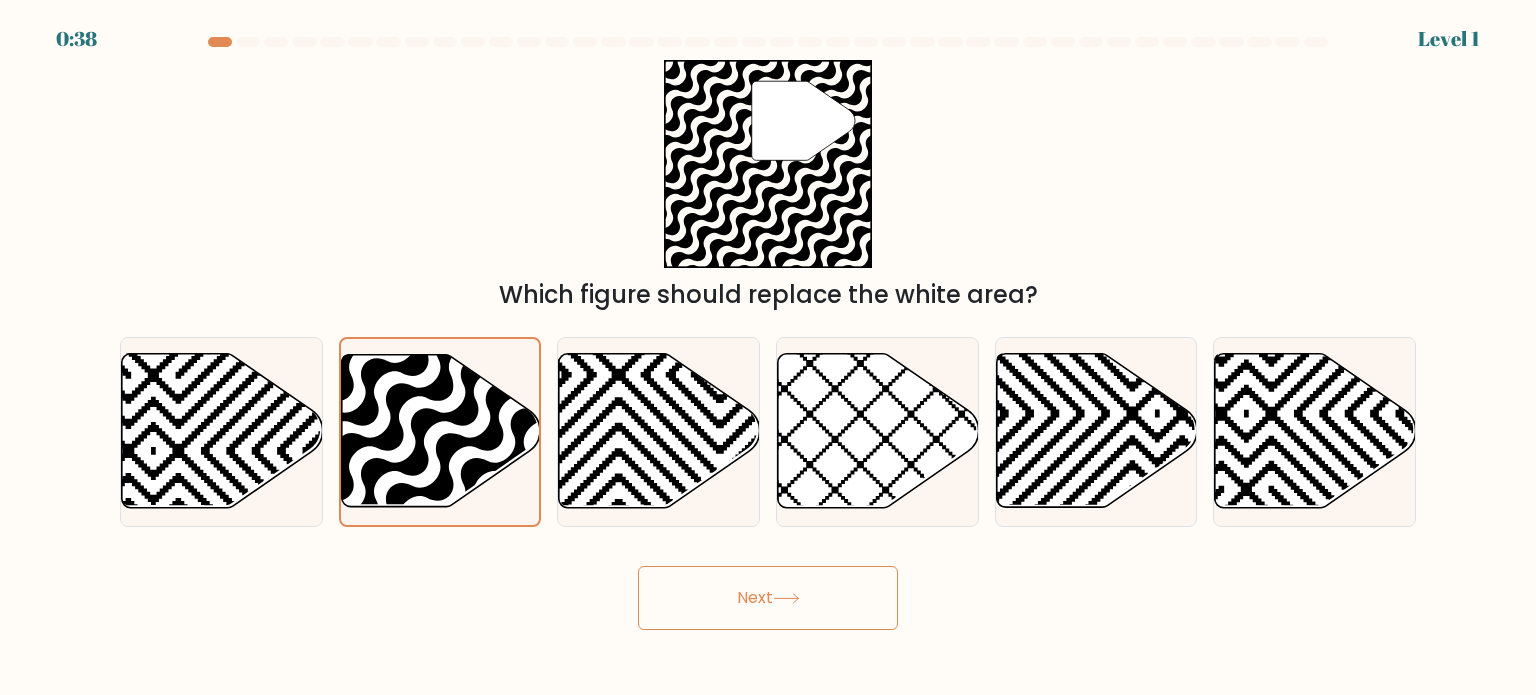 click 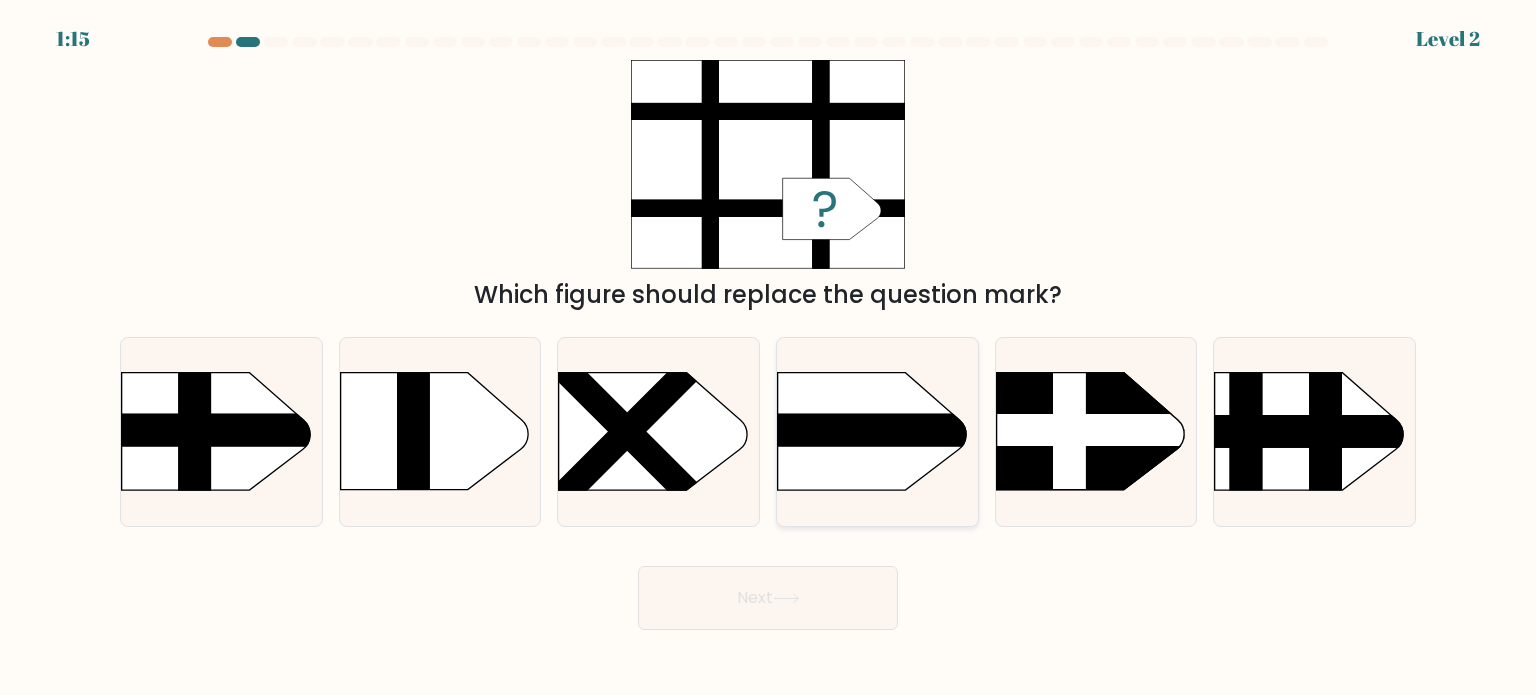click 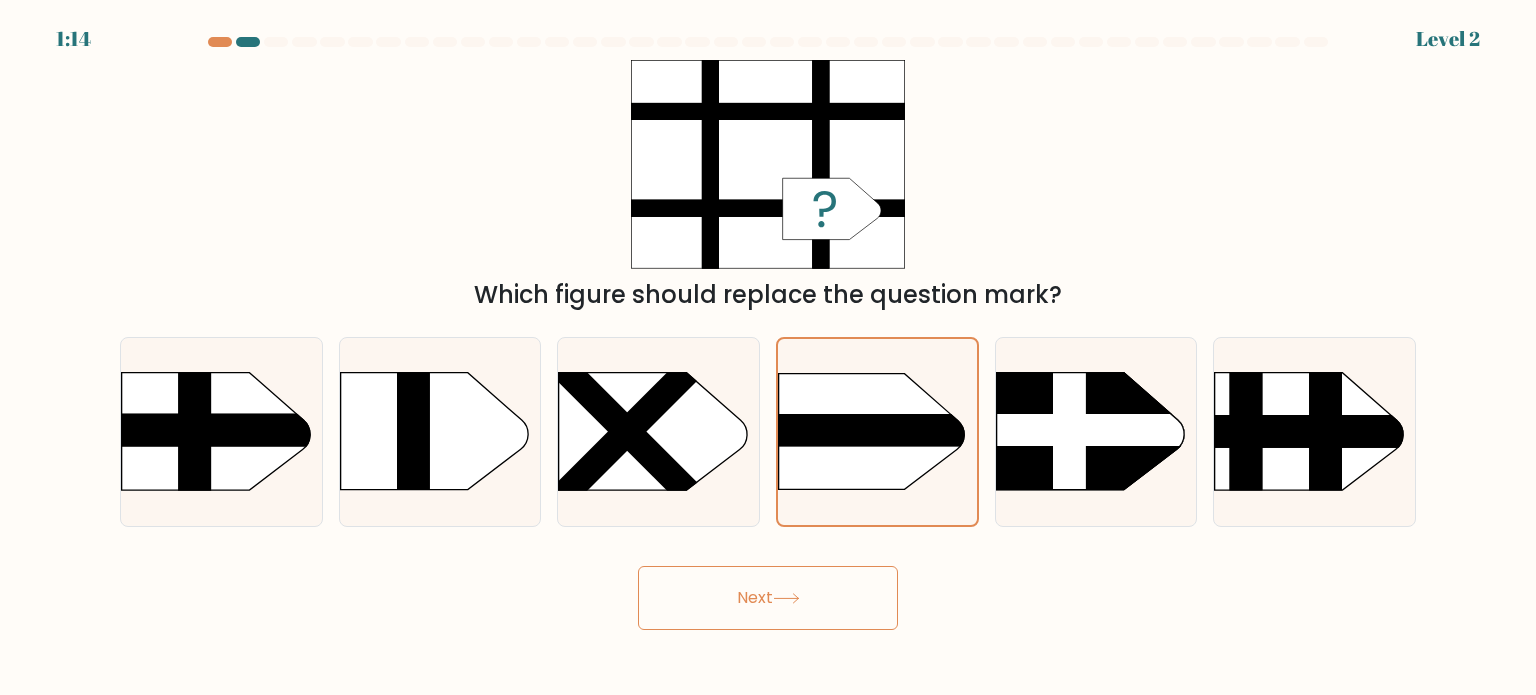 click on "Next" at bounding box center [768, 598] 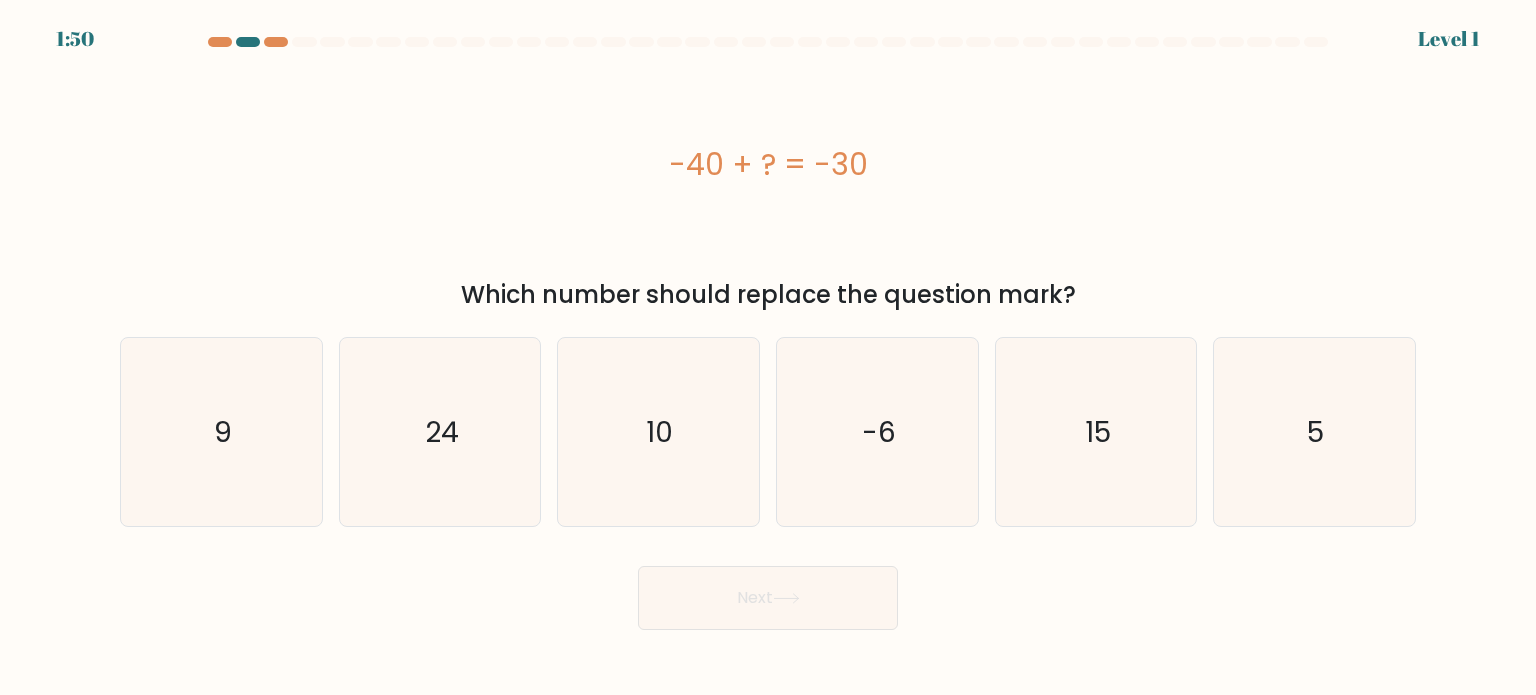 scroll, scrollTop: 0, scrollLeft: 0, axis: both 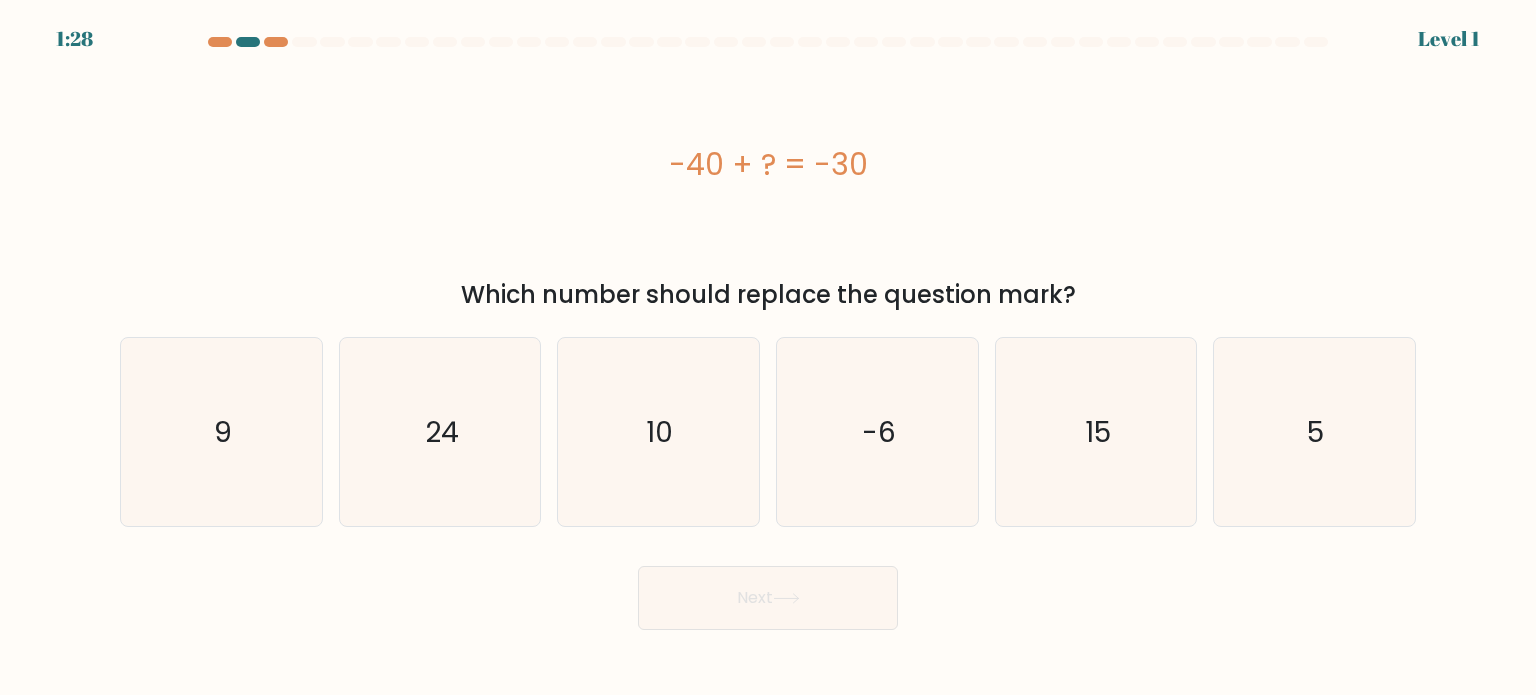click on "a.
9
b.
24
c." at bounding box center [768, 424] 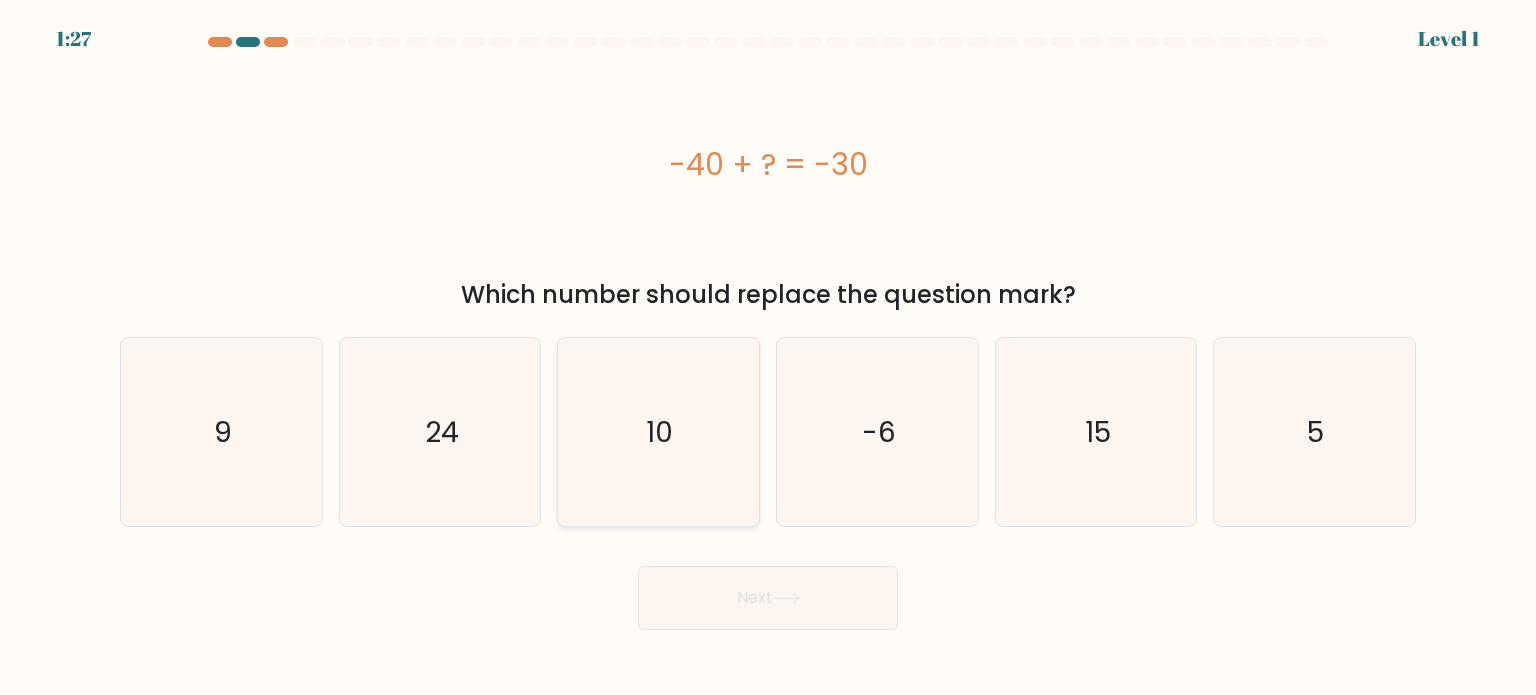 click on "10" 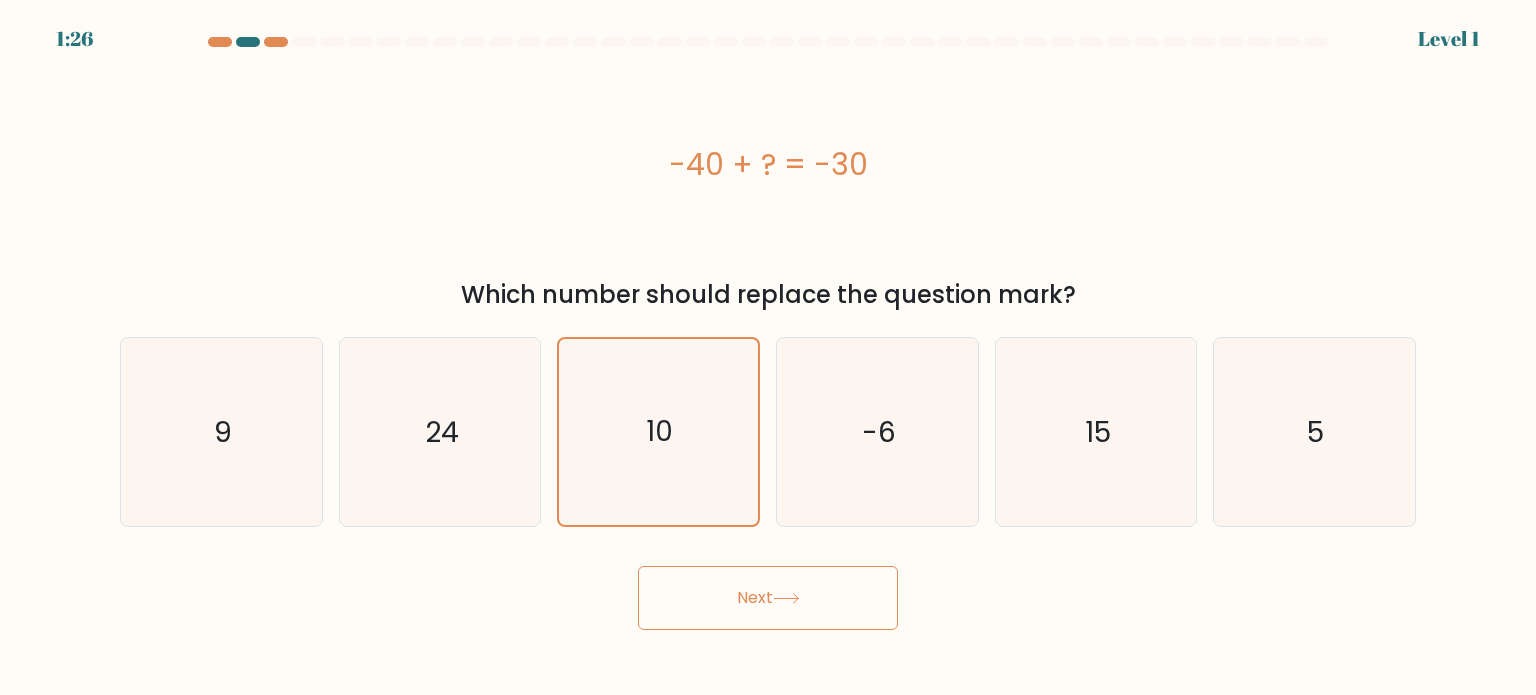 click on "Next" at bounding box center (768, 598) 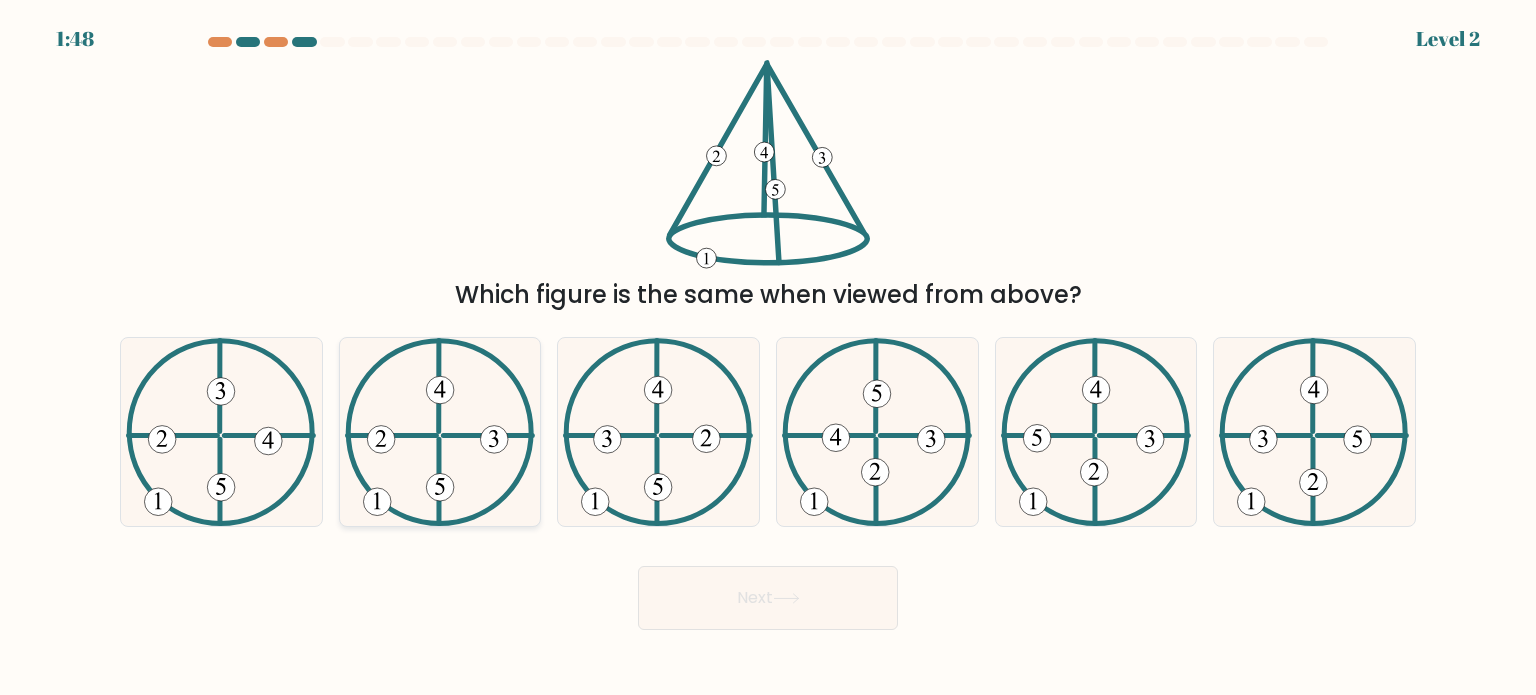 click 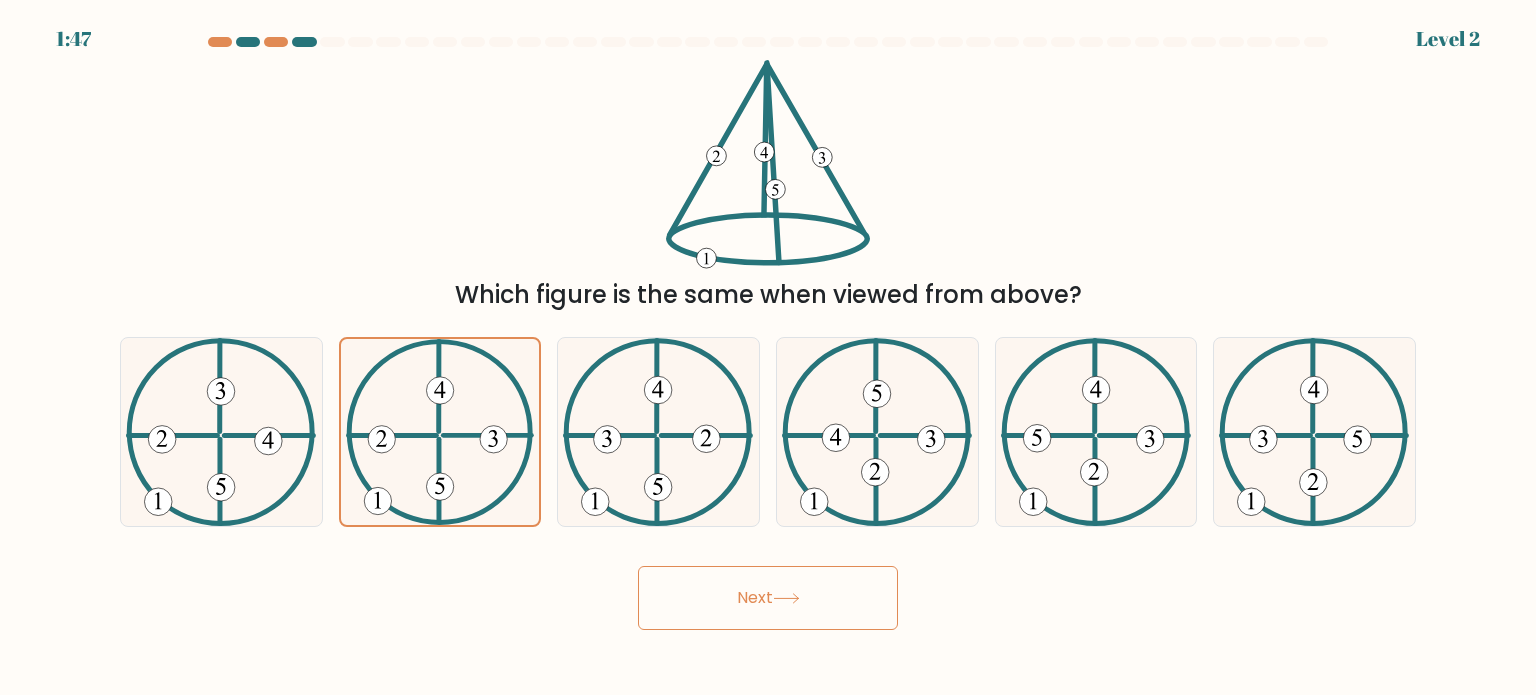 click on "Next" at bounding box center [768, 598] 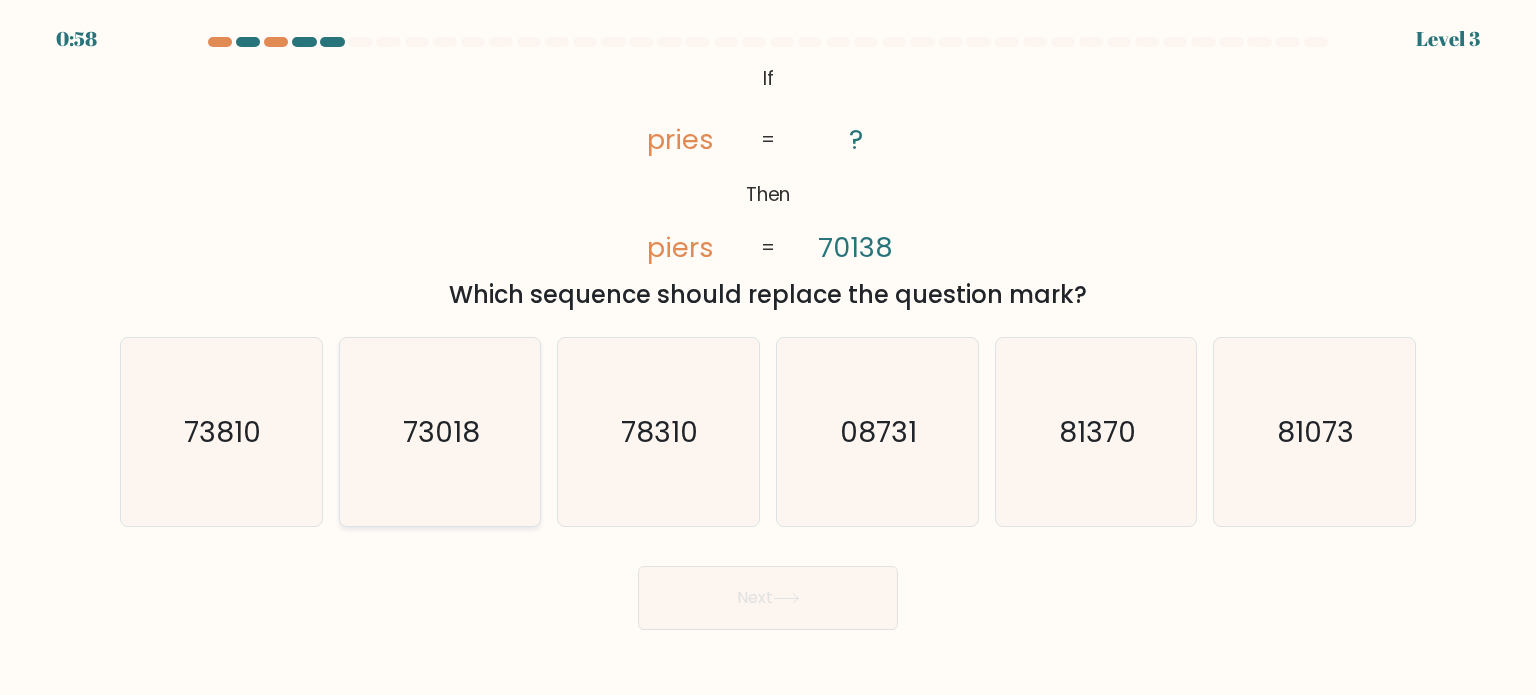 click on "73018" 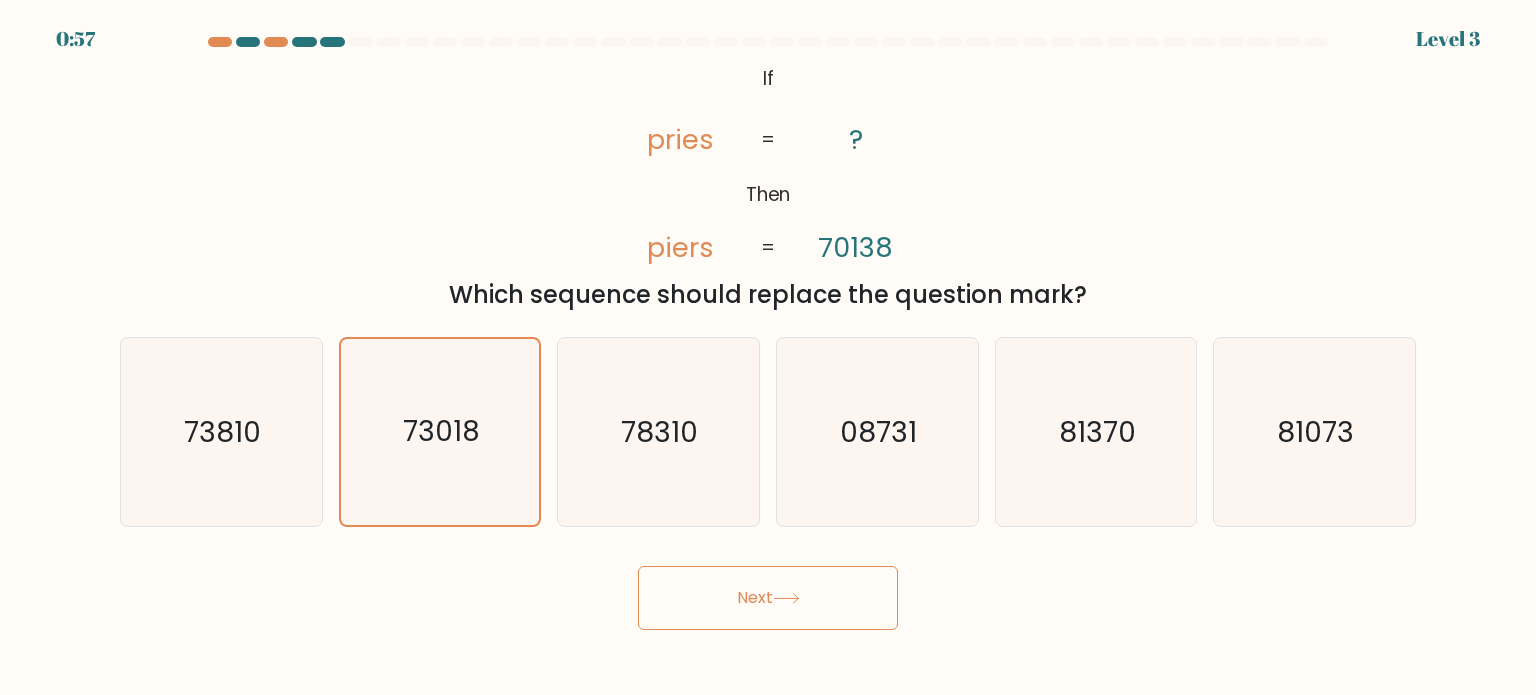 click on "Next" at bounding box center (768, 598) 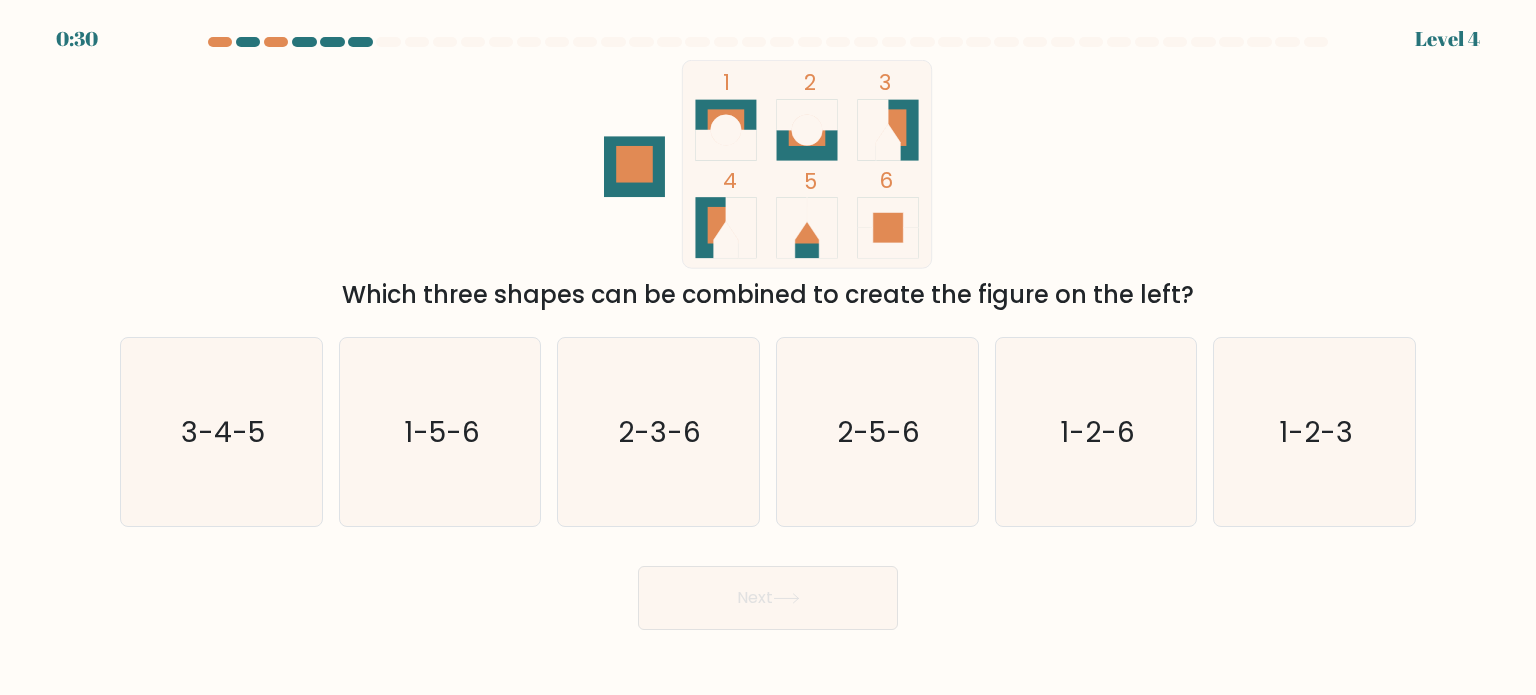 click on "1
2
3
4
5
6
Which three shapes can be combined to create the figure on the left?" at bounding box center [768, 186] 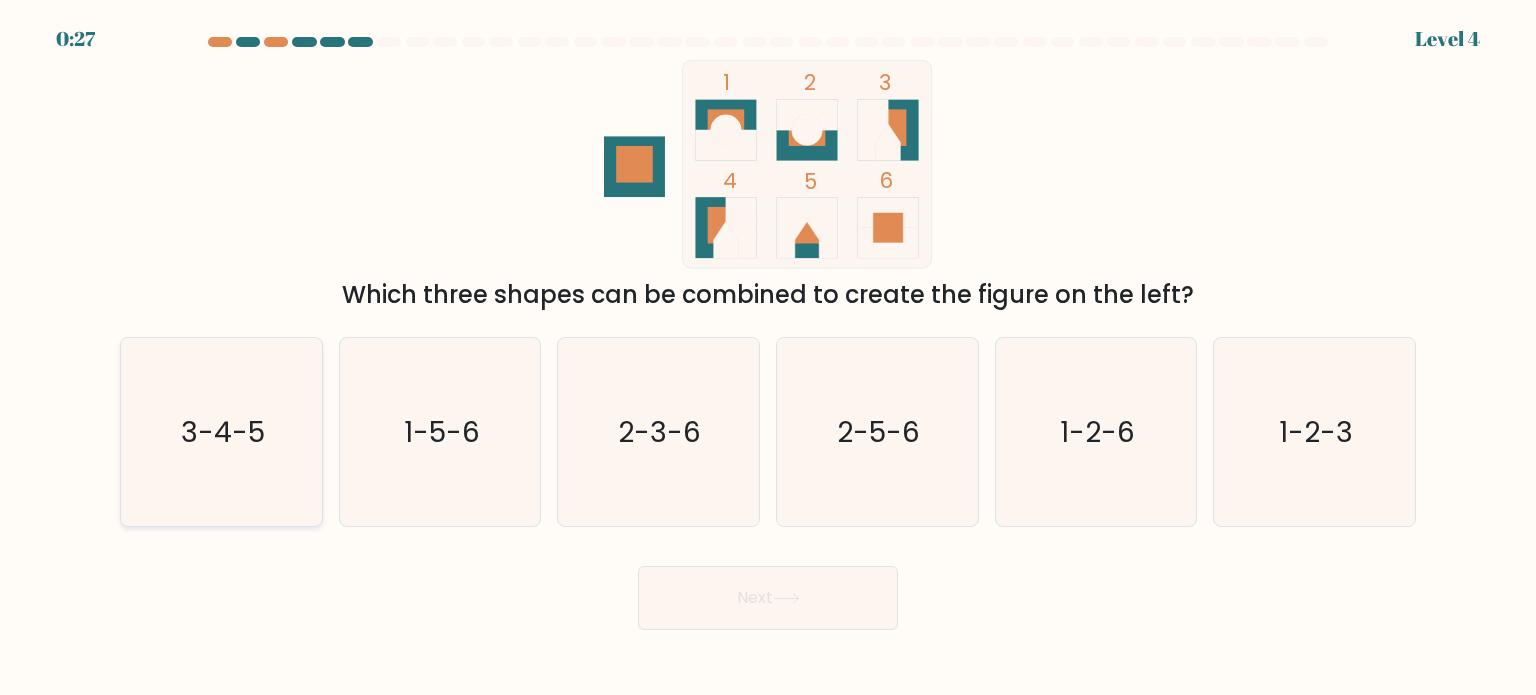 click on "3-4-5" 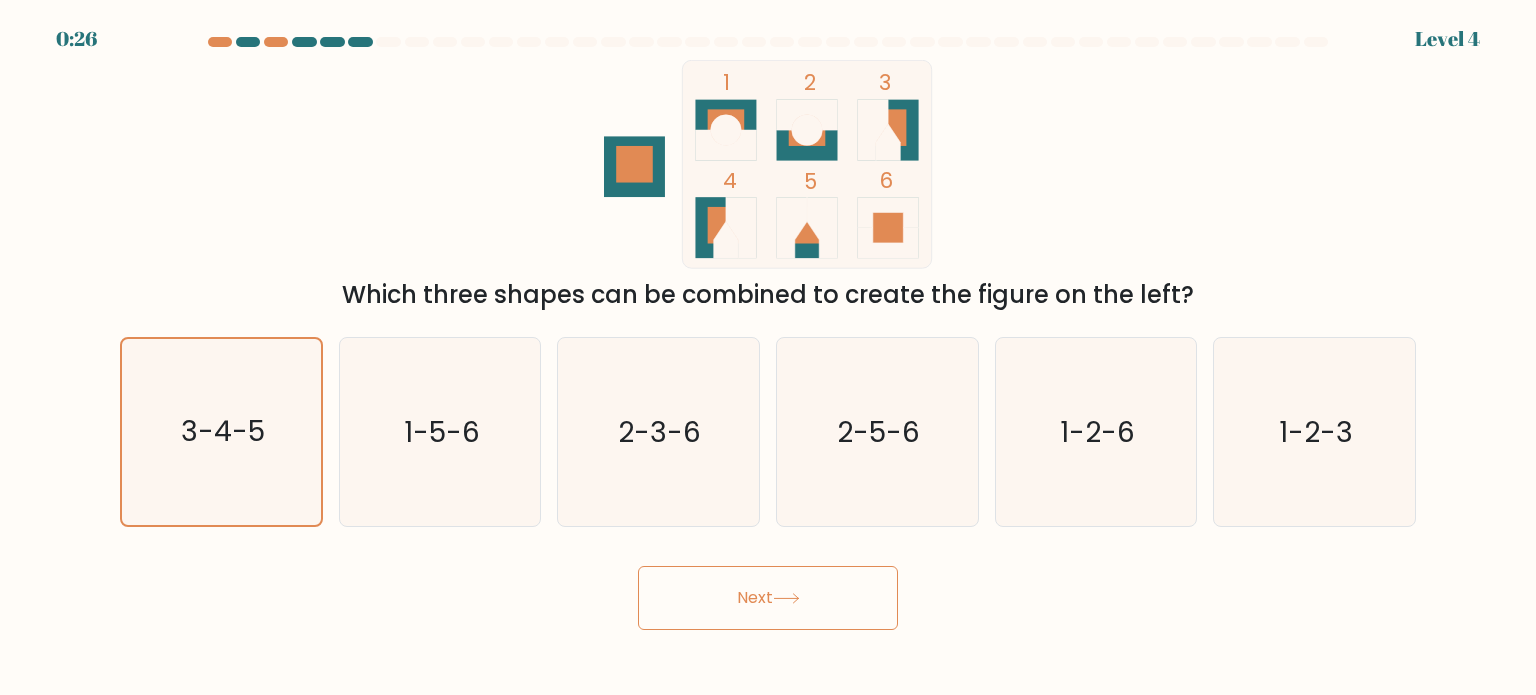 click on "Next" at bounding box center [768, 598] 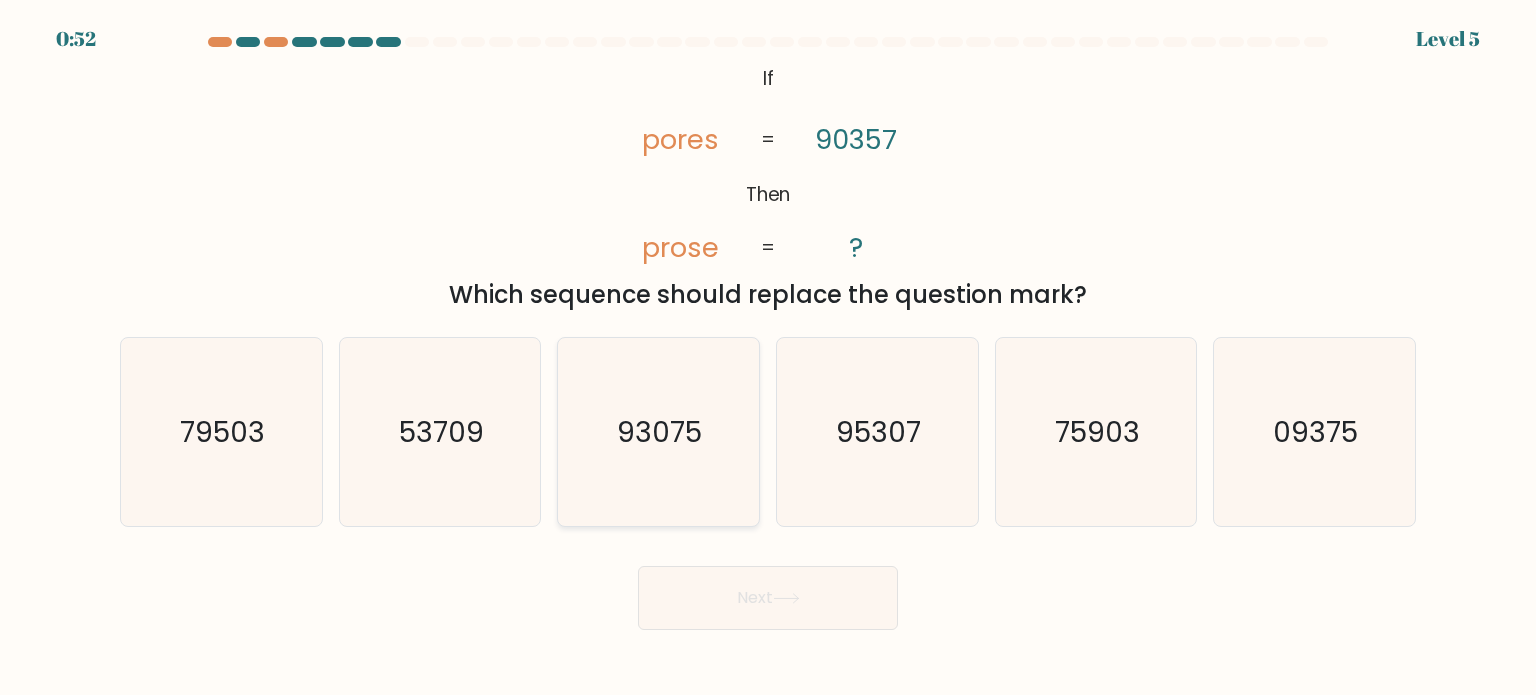 click on "93075" 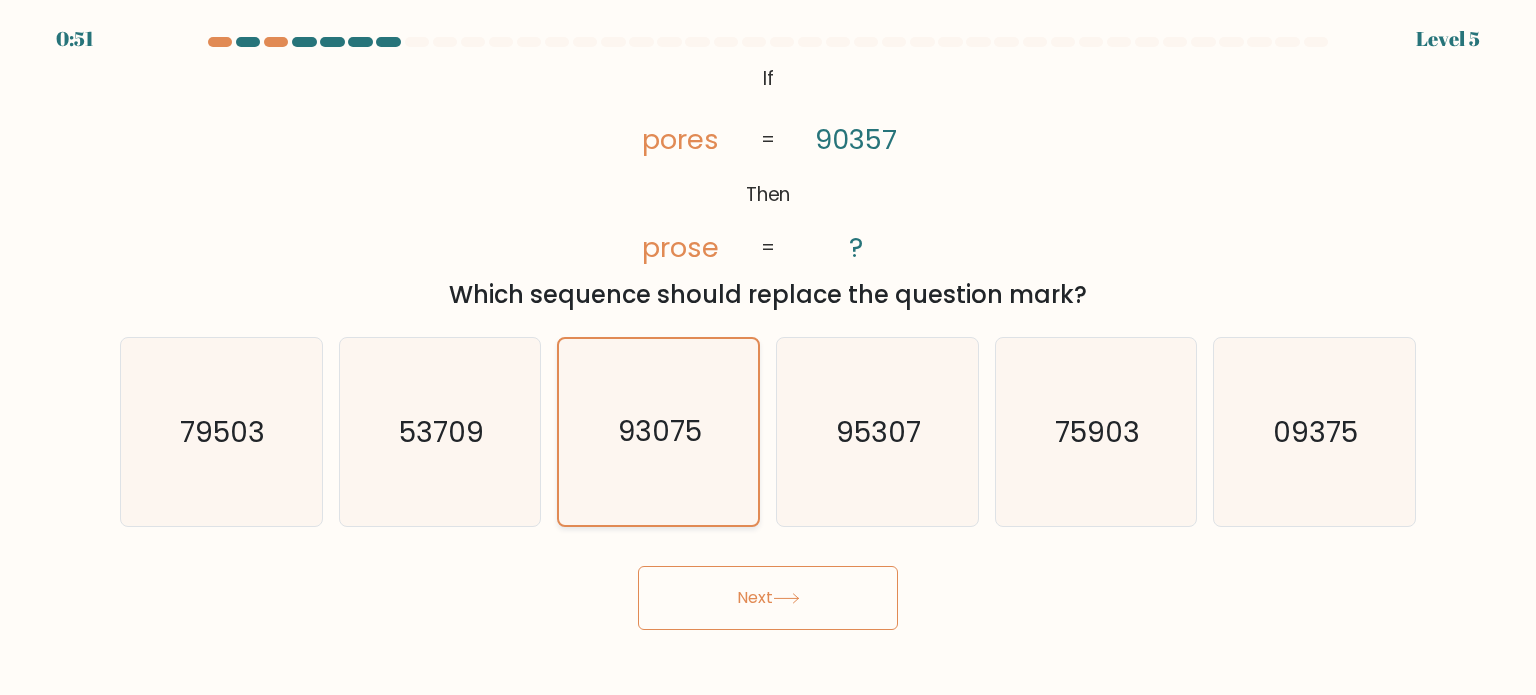 click on "93075" 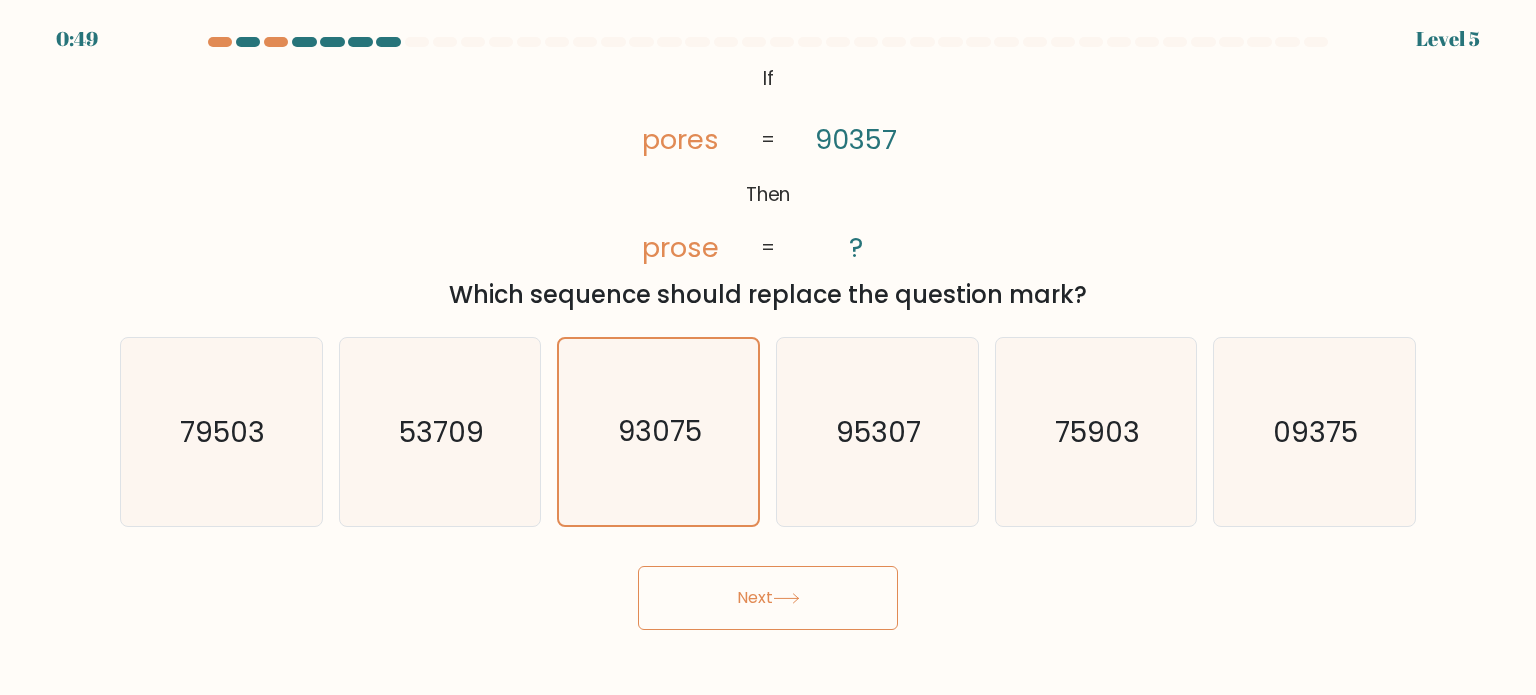 click on "@import url('https://fonts.googleapis.com/css?family=Abril+Fatface:400,100,100italic,300,300italic,400italic,500,500italic,700,700italic,900,900italic');           If       Then       pores       prose       90357       ?       =       =
Which sequence should replace the question mark?" at bounding box center (768, 186) 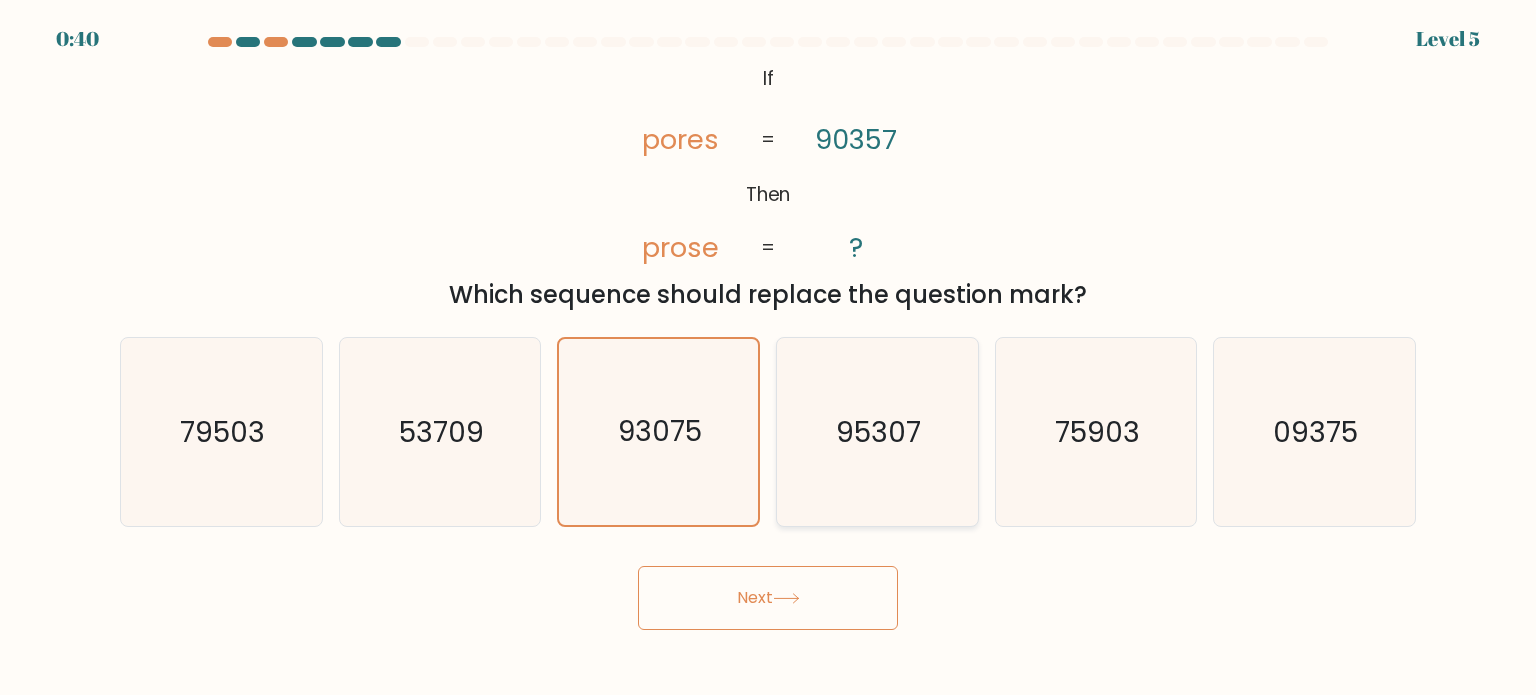 click on "95307" 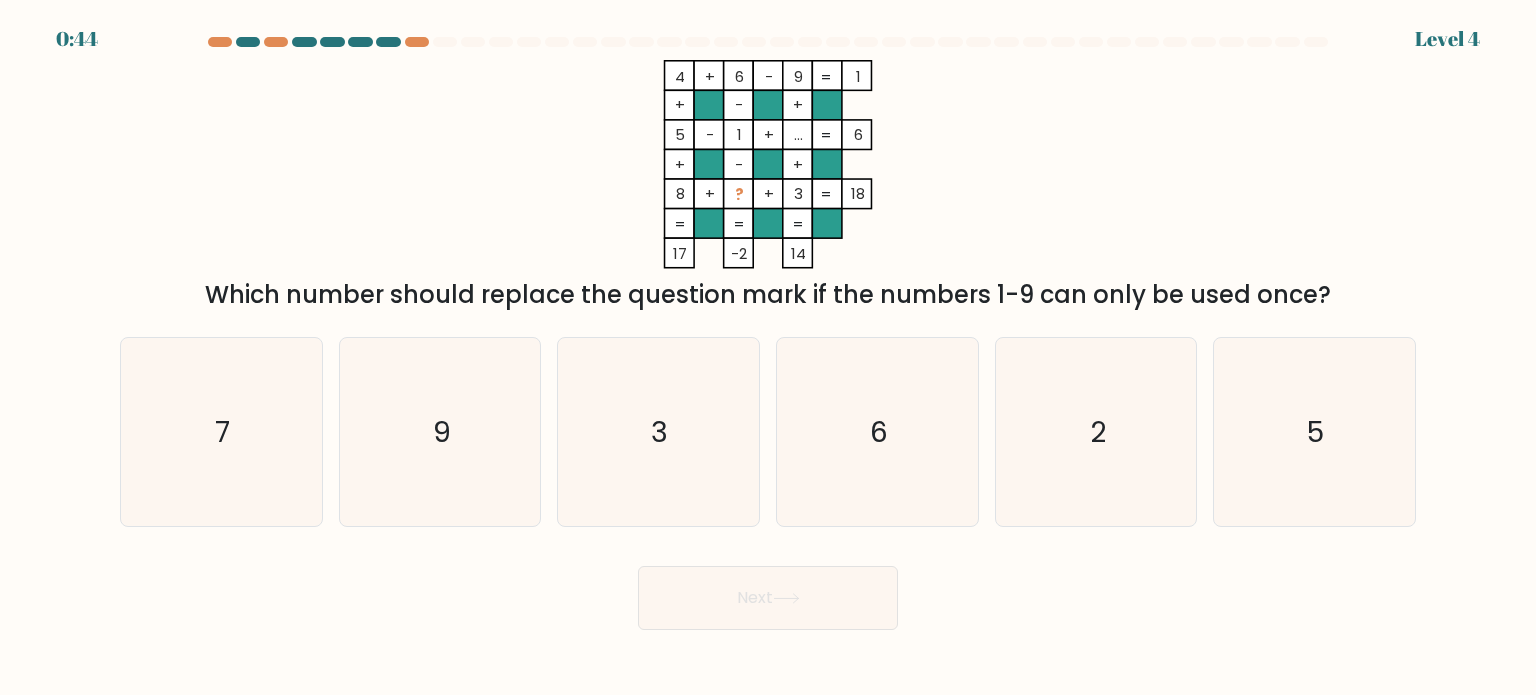 scroll, scrollTop: 0, scrollLeft: 0, axis: both 